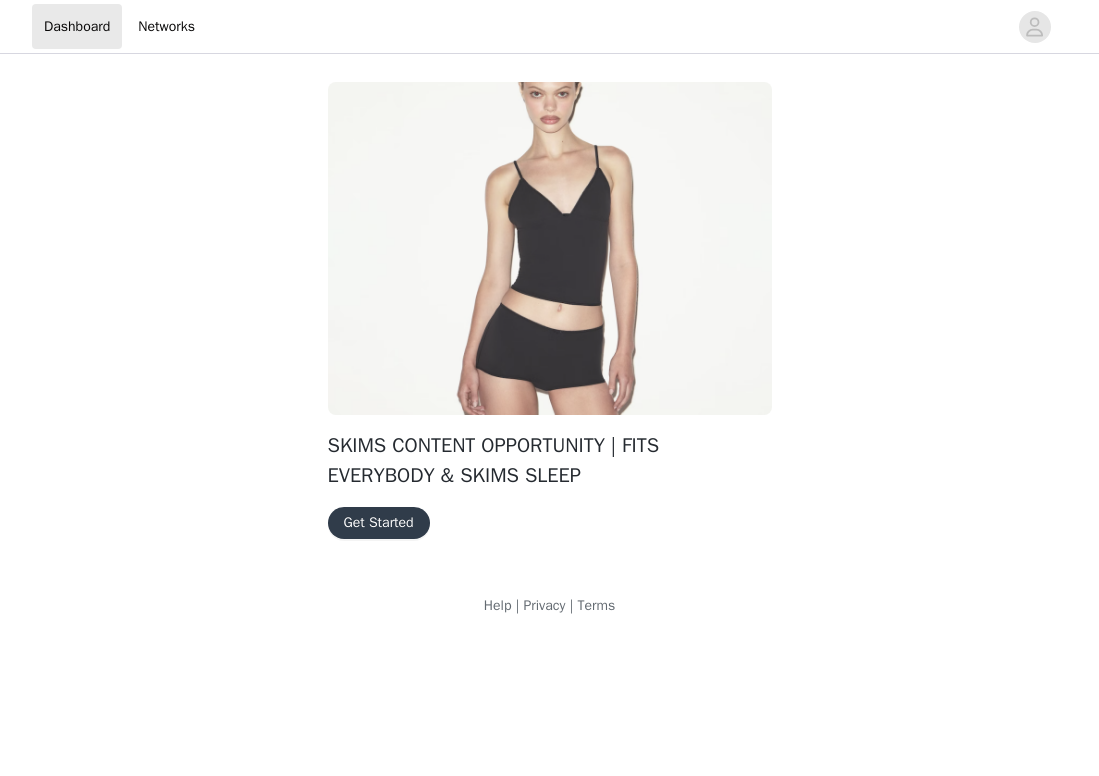 scroll, scrollTop: 0, scrollLeft: 0, axis: both 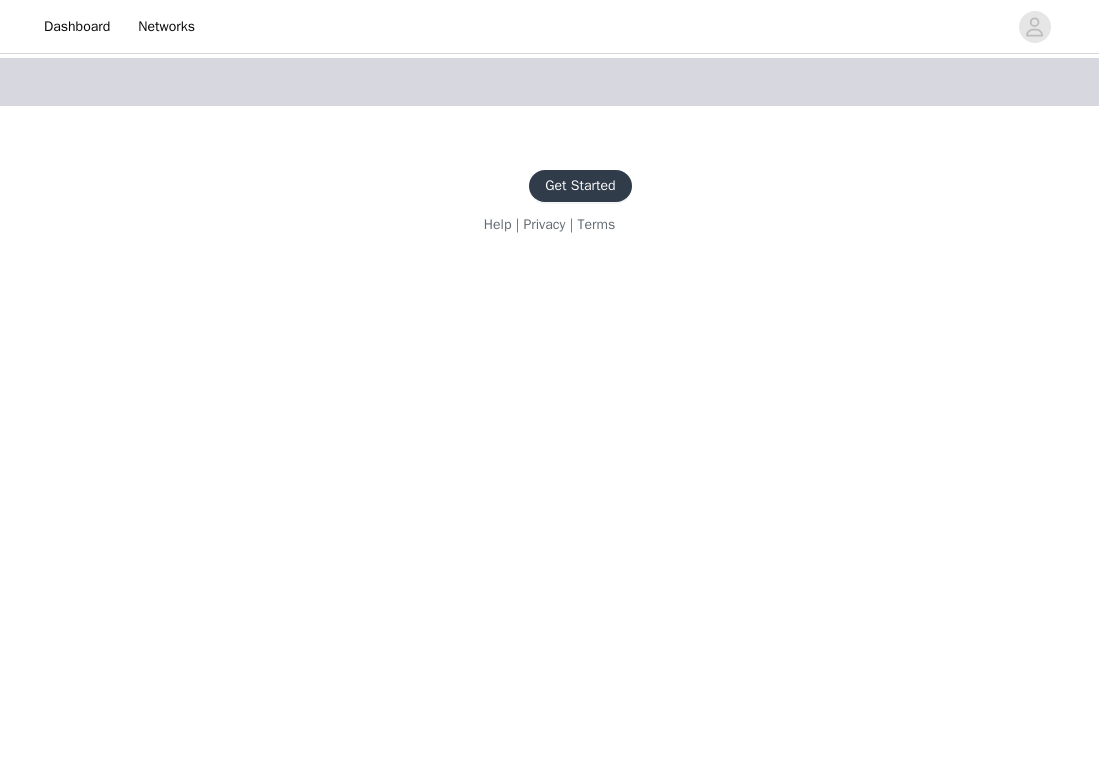 click on "Get Started" at bounding box center [580, 186] 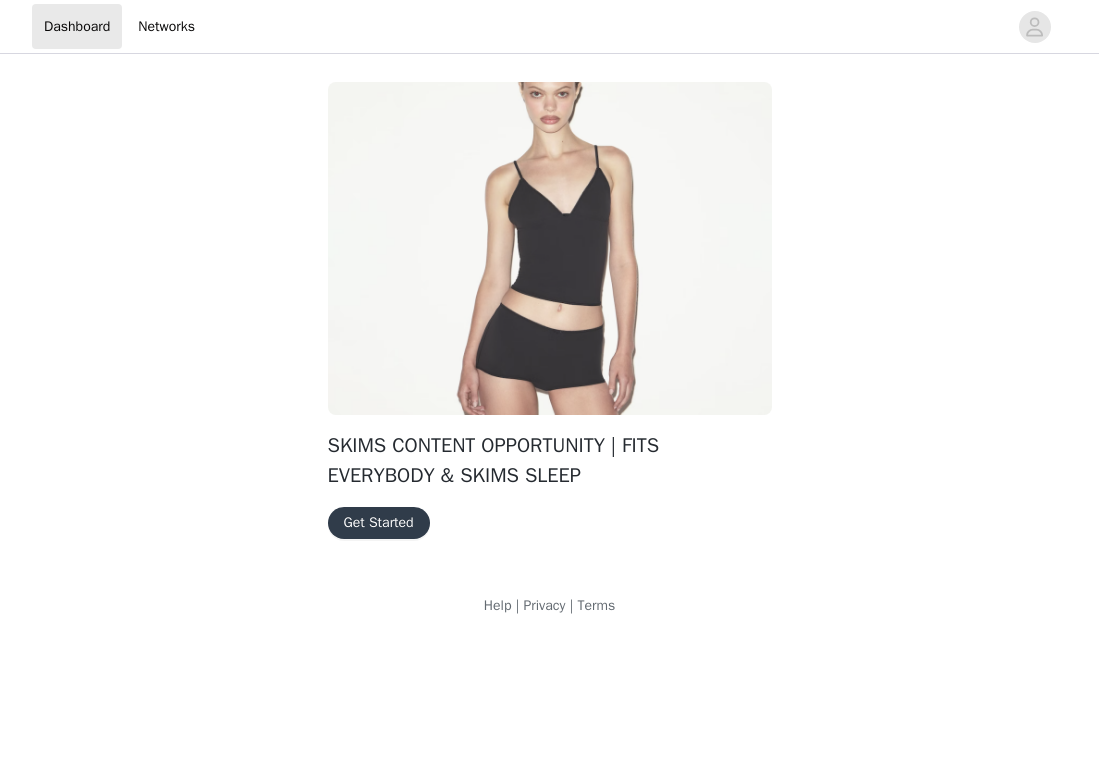 scroll, scrollTop: 0, scrollLeft: 0, axis: both 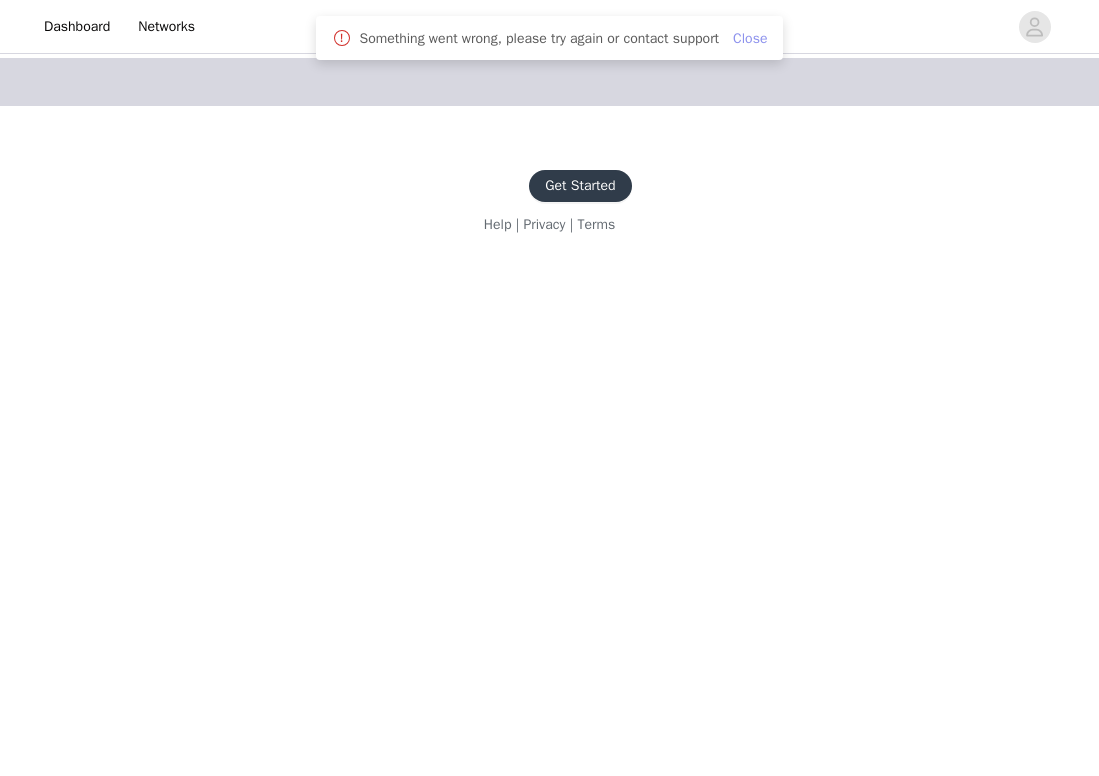 click on "Close" at bounding box center [750, 38] 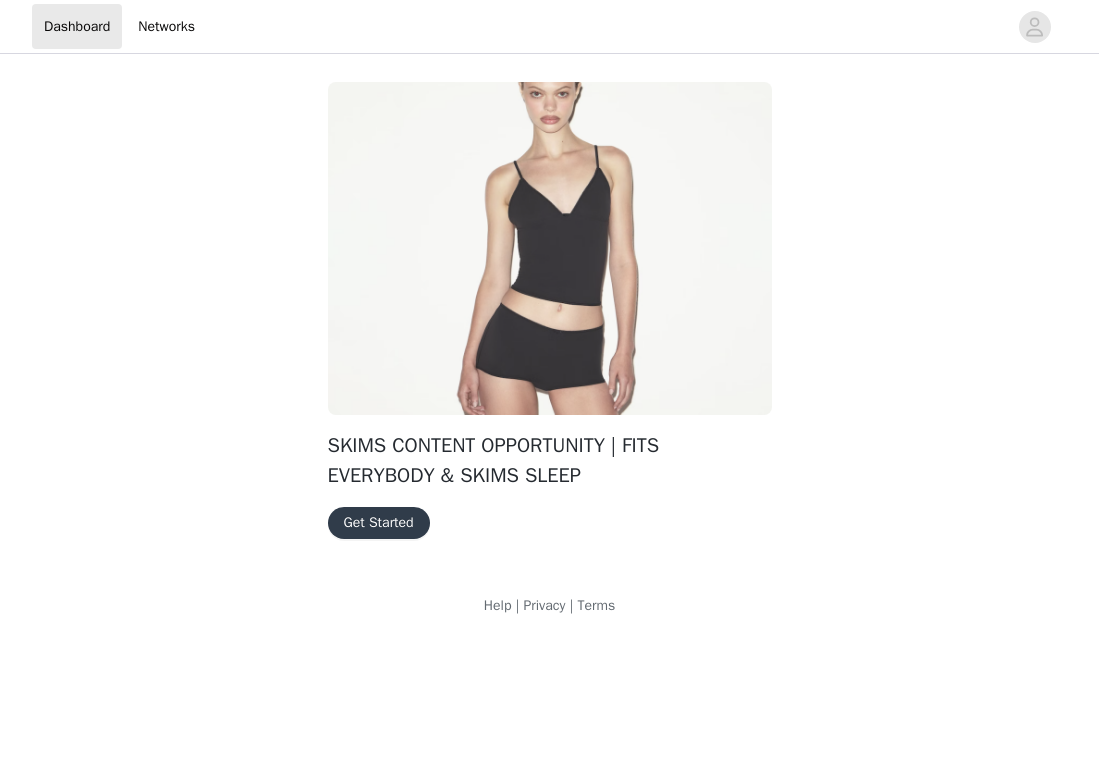 scroll, scrollTop: 0, scrollLeft: 0, axis: both 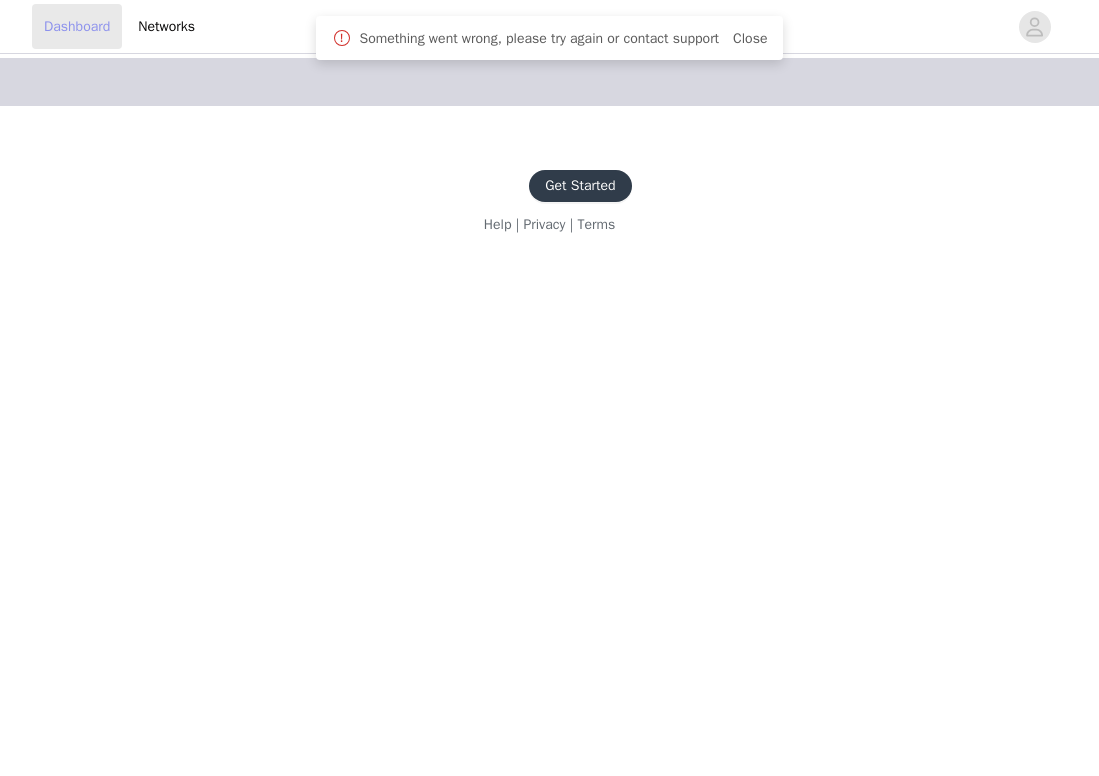 click on "Dashboard" at bounding box center [77, 26] 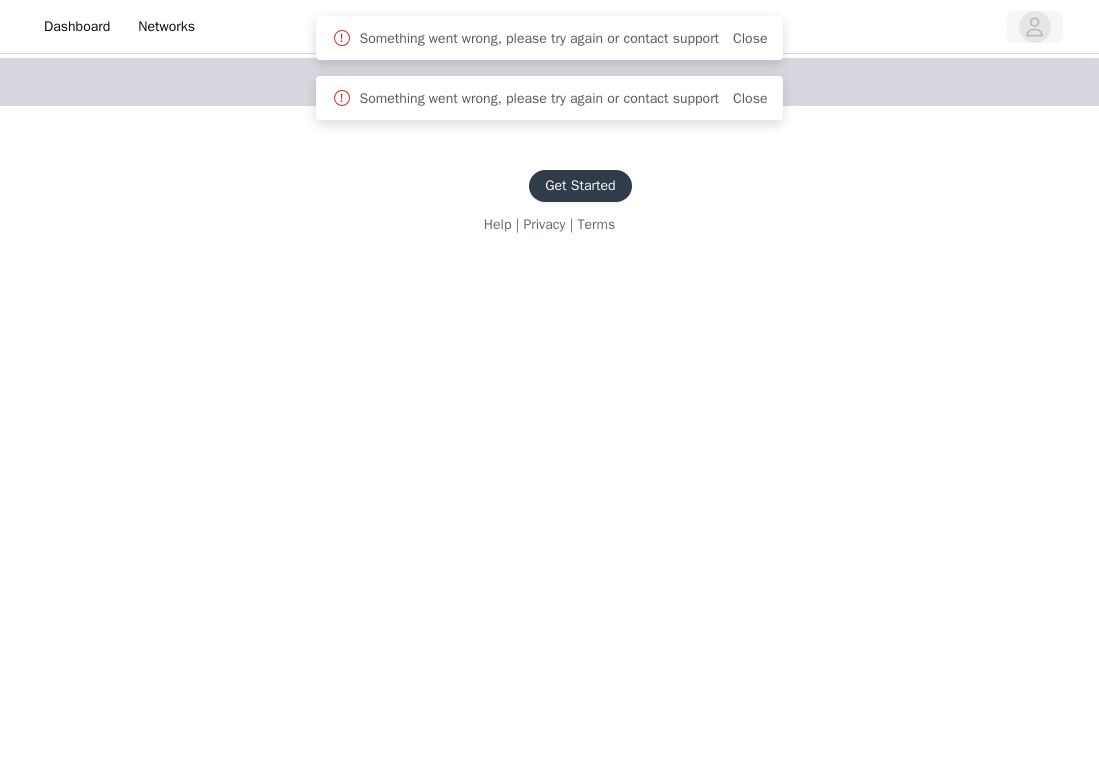 click 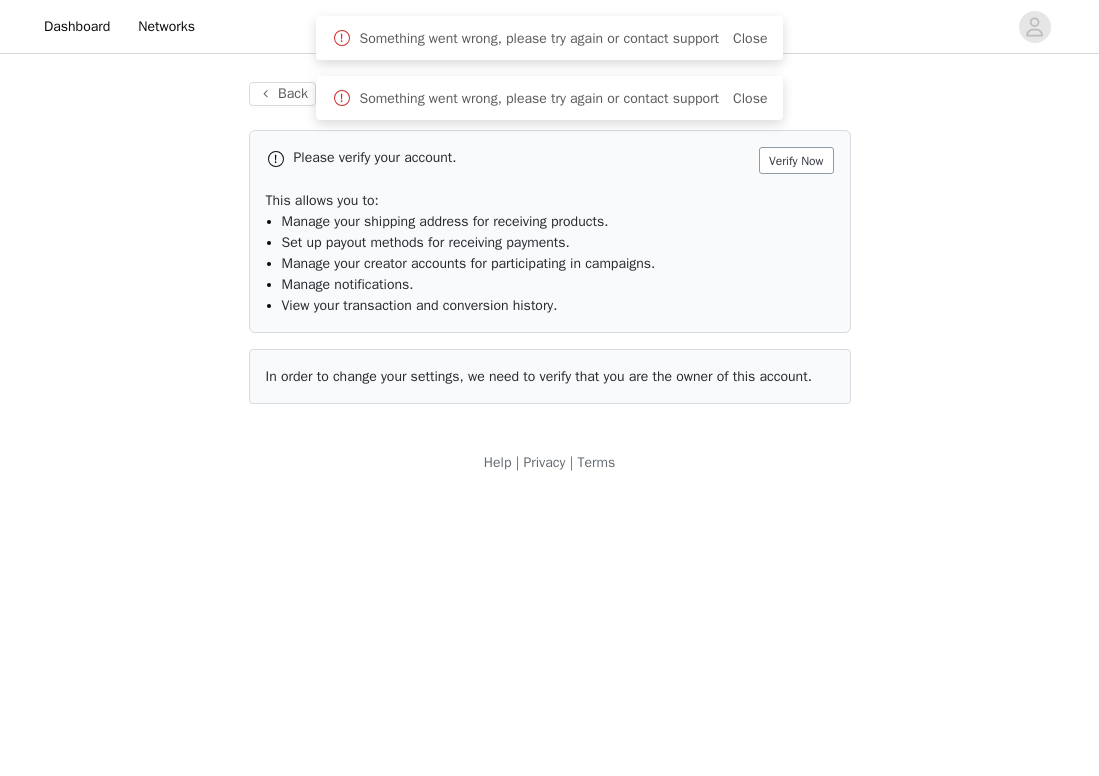 scroll, scrollTop: 0, scrollLeft: 0, axis: both 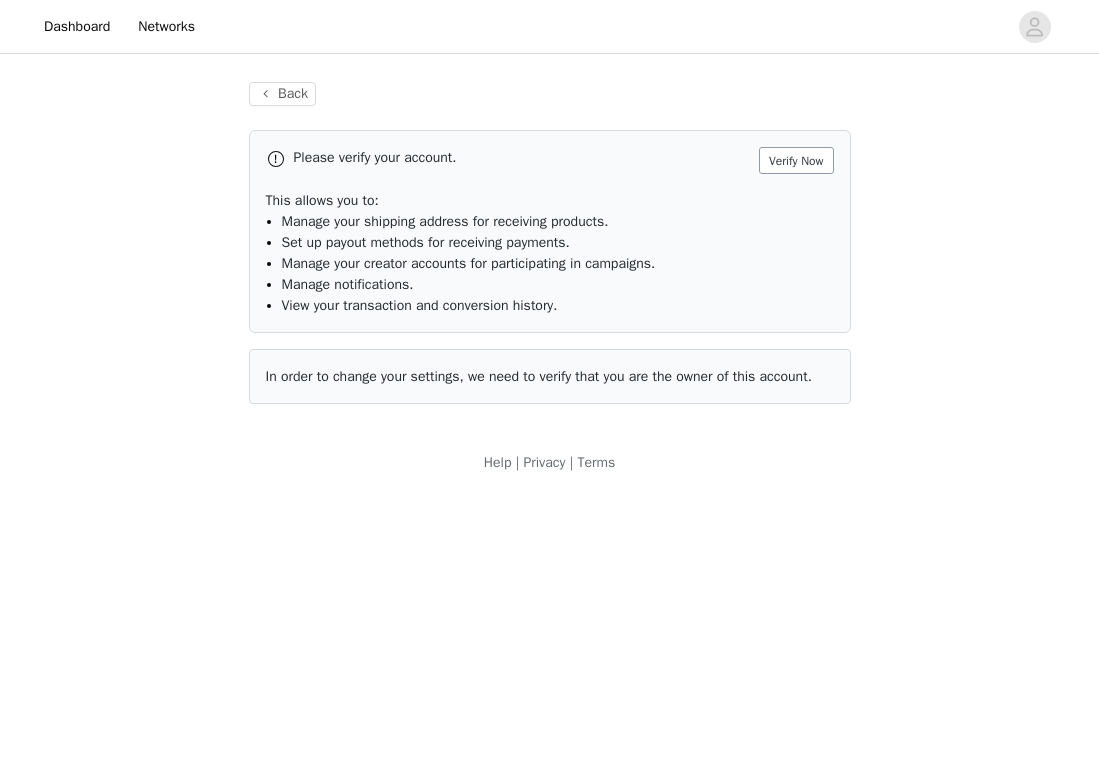 click on "Verify Now" at bounding box center (796, 160) 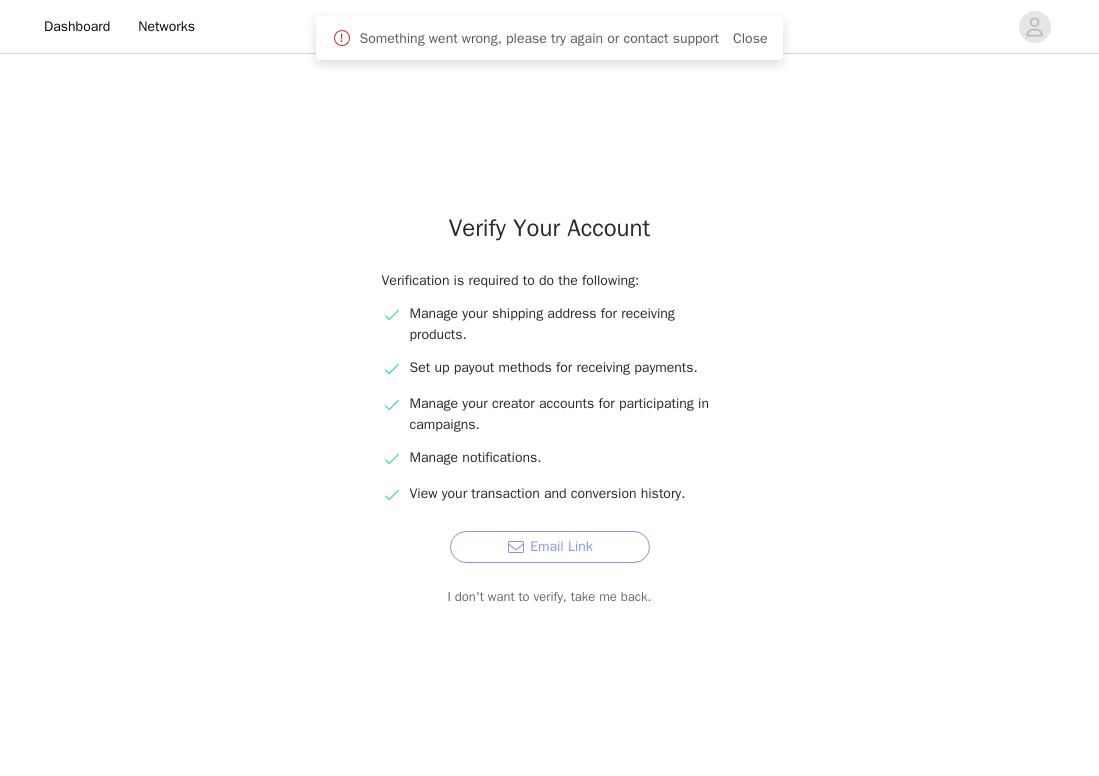 click on "Email Link" at bounding box center [550, 547] 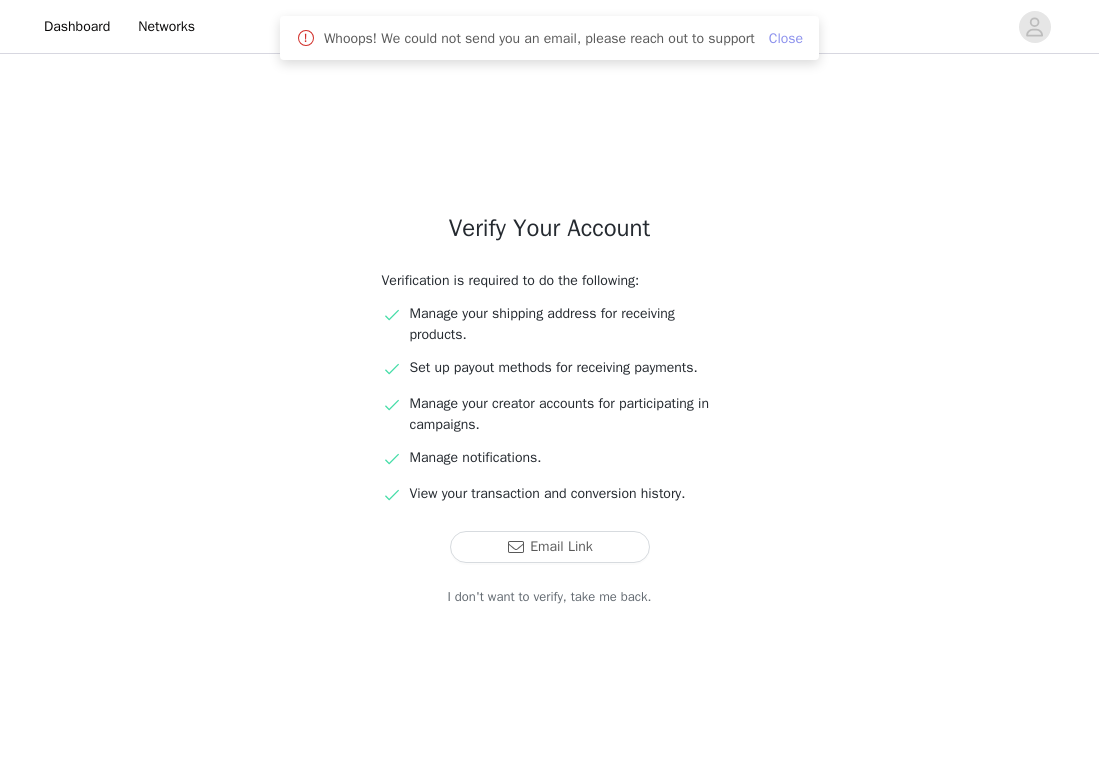 click on "Close" at bounding box center [786, 38] 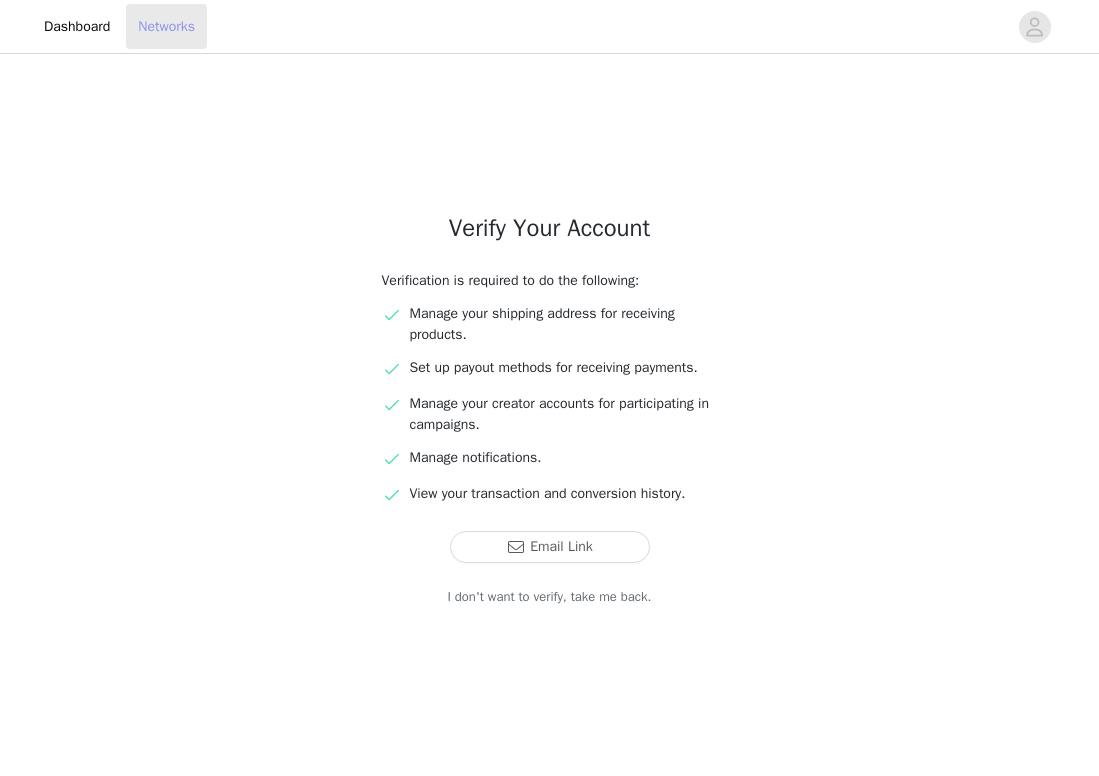 click on "Networks" at bounding box center (166, 26) 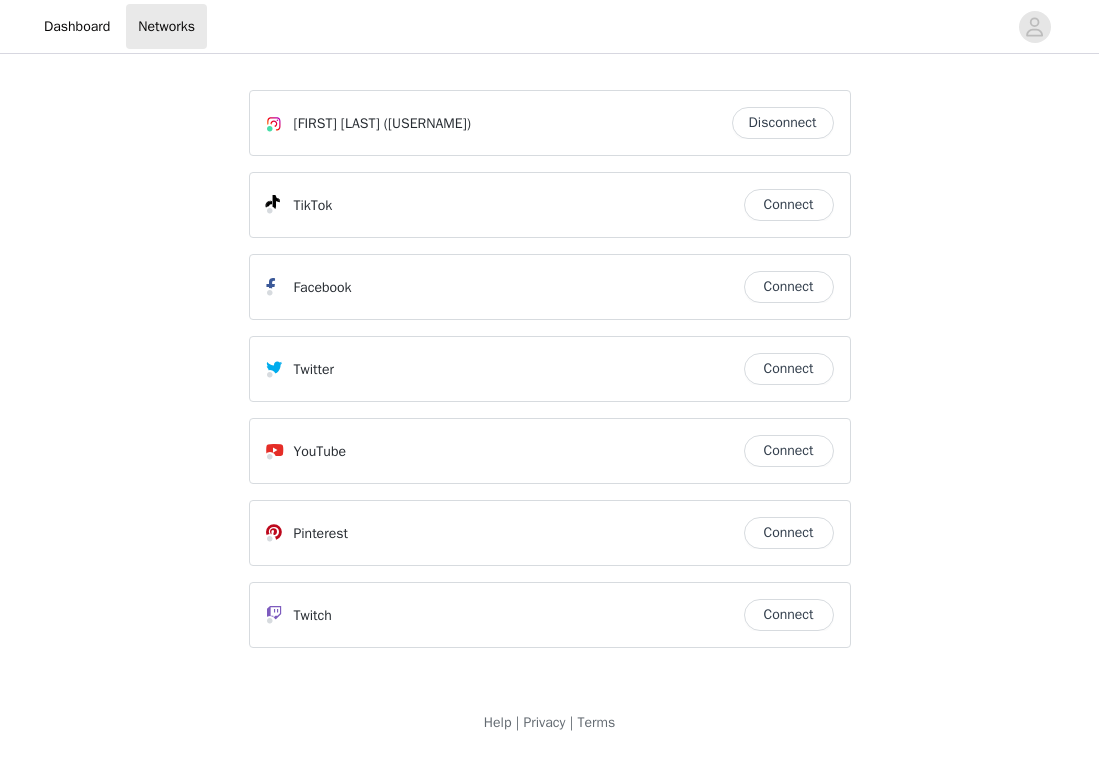 scroll, scrollTop: 0, scrollLeft: 0, axis: both 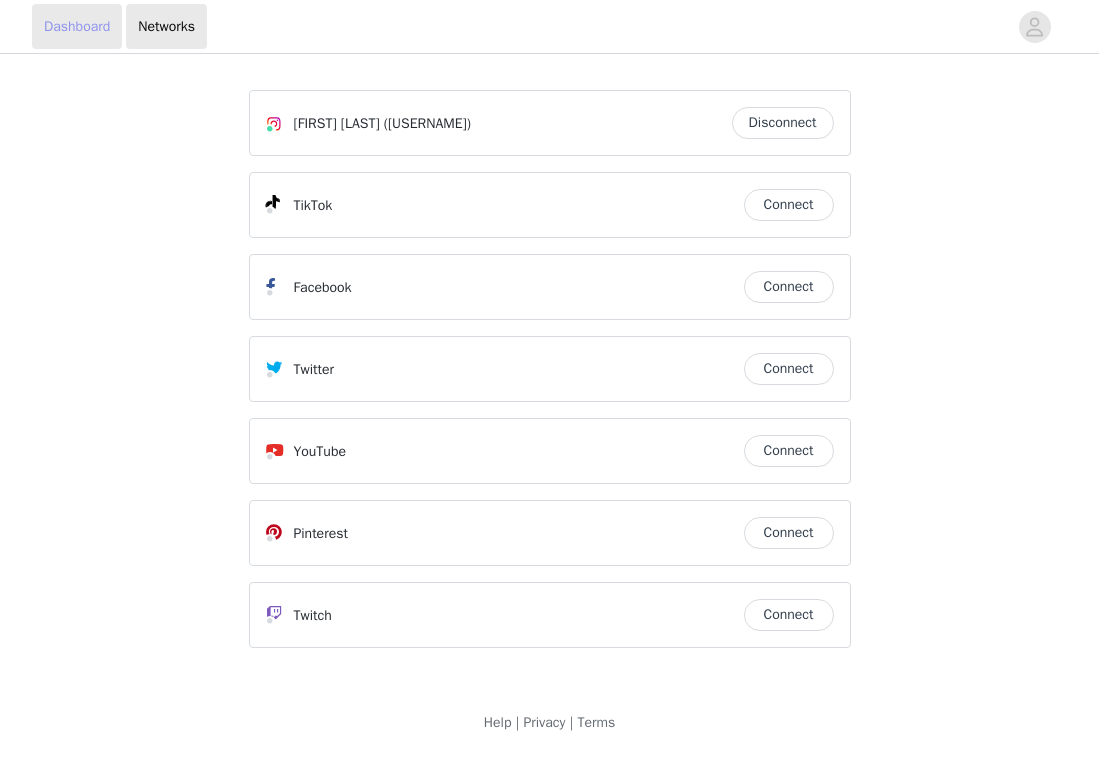 click on "Dashboard" at bounding box center [77, 26] 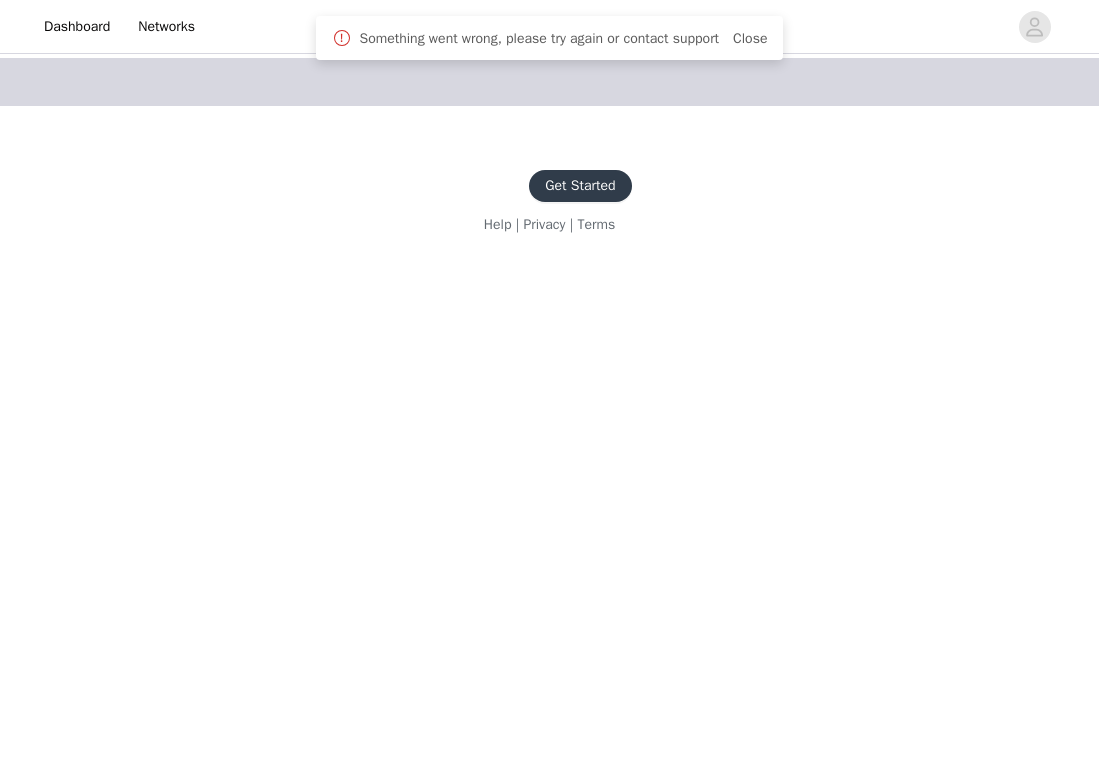 click on "Get Started" at bounding box center (580, 186) 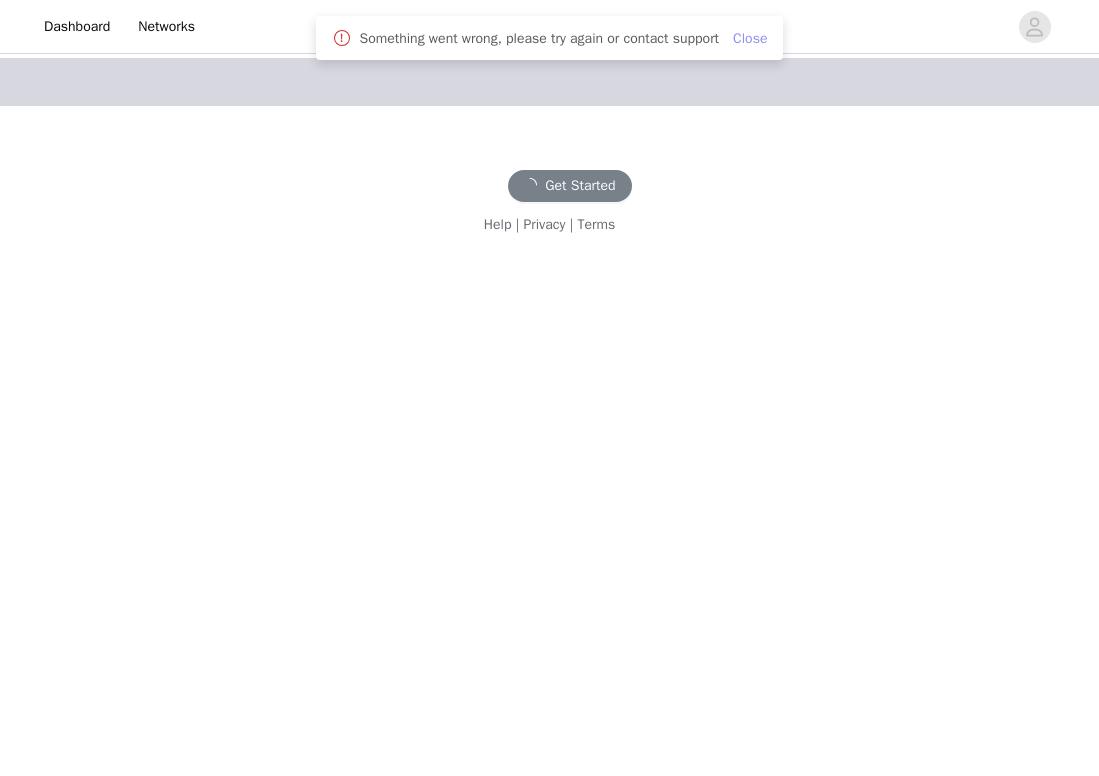 click on "Something went wrong, please try again or contact support Close" at bounding box center (549, 38) 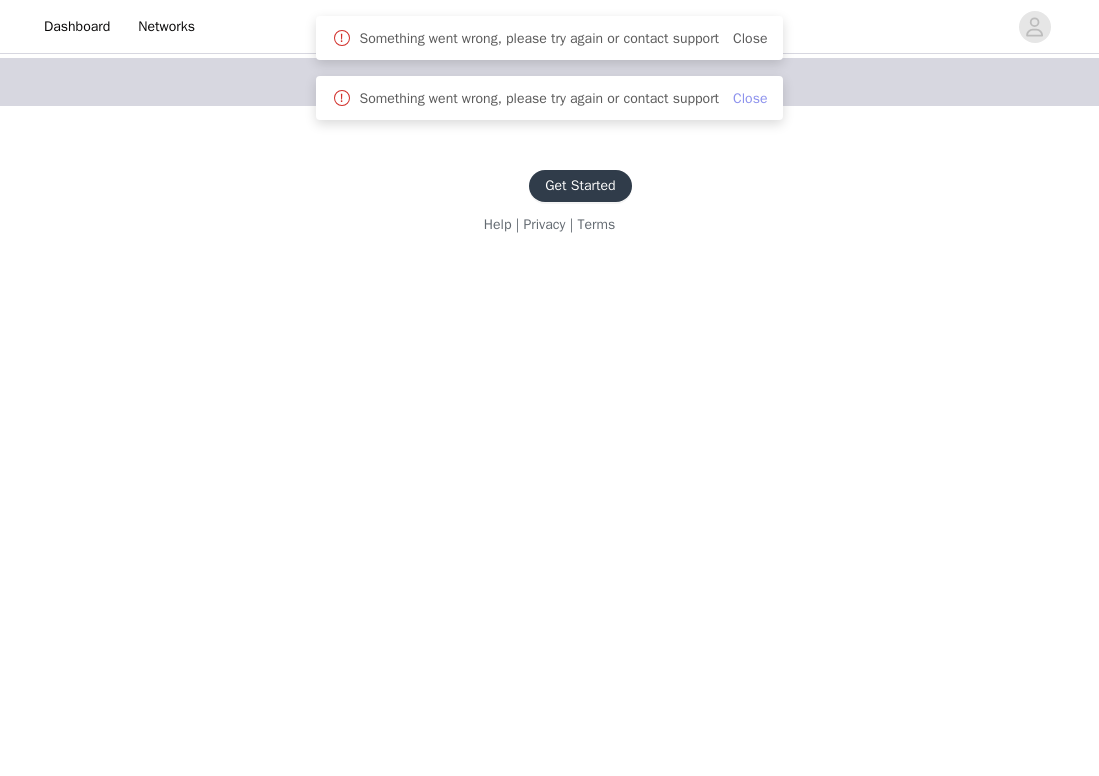 click on "Close" at bounding box center [750, 98] 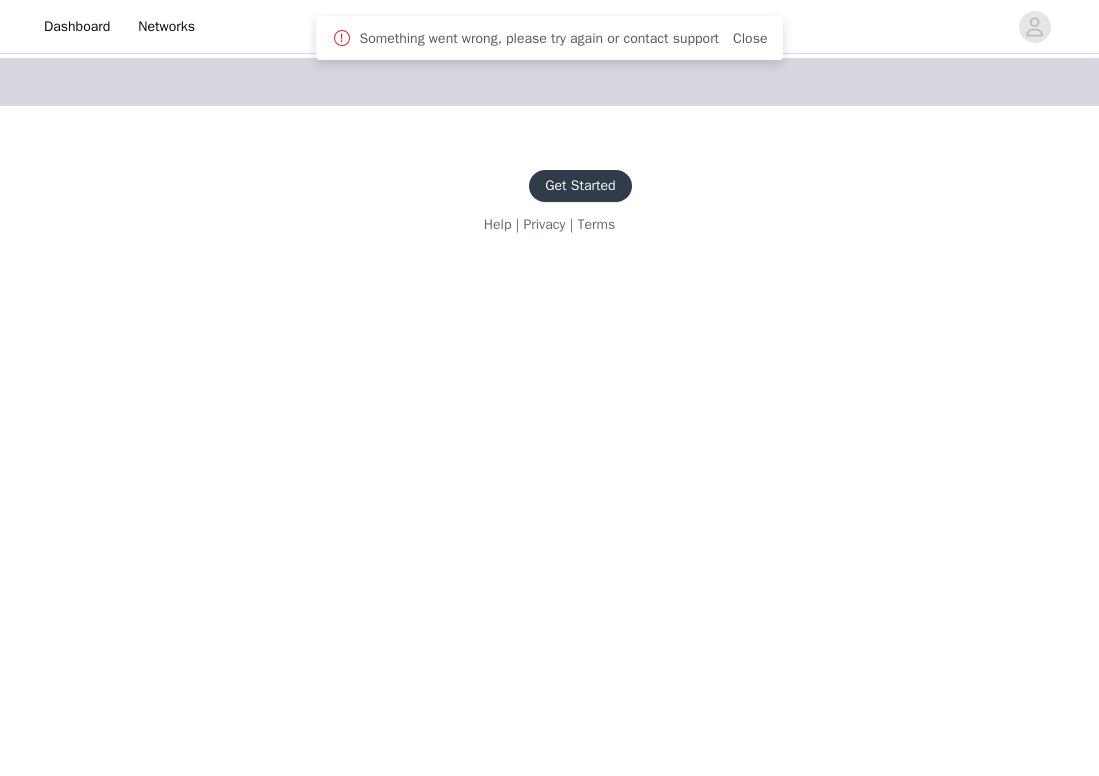 click at bounding box center (549, 82) 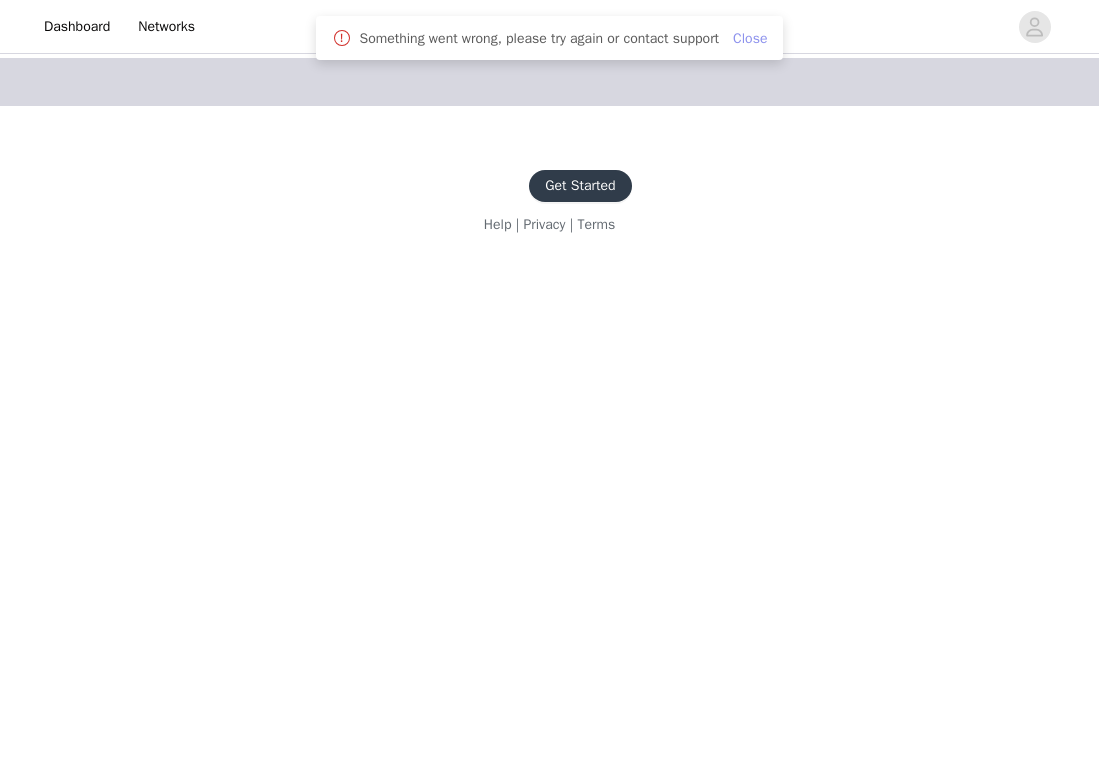 click on "Close" at bounding box center (750, 38) 